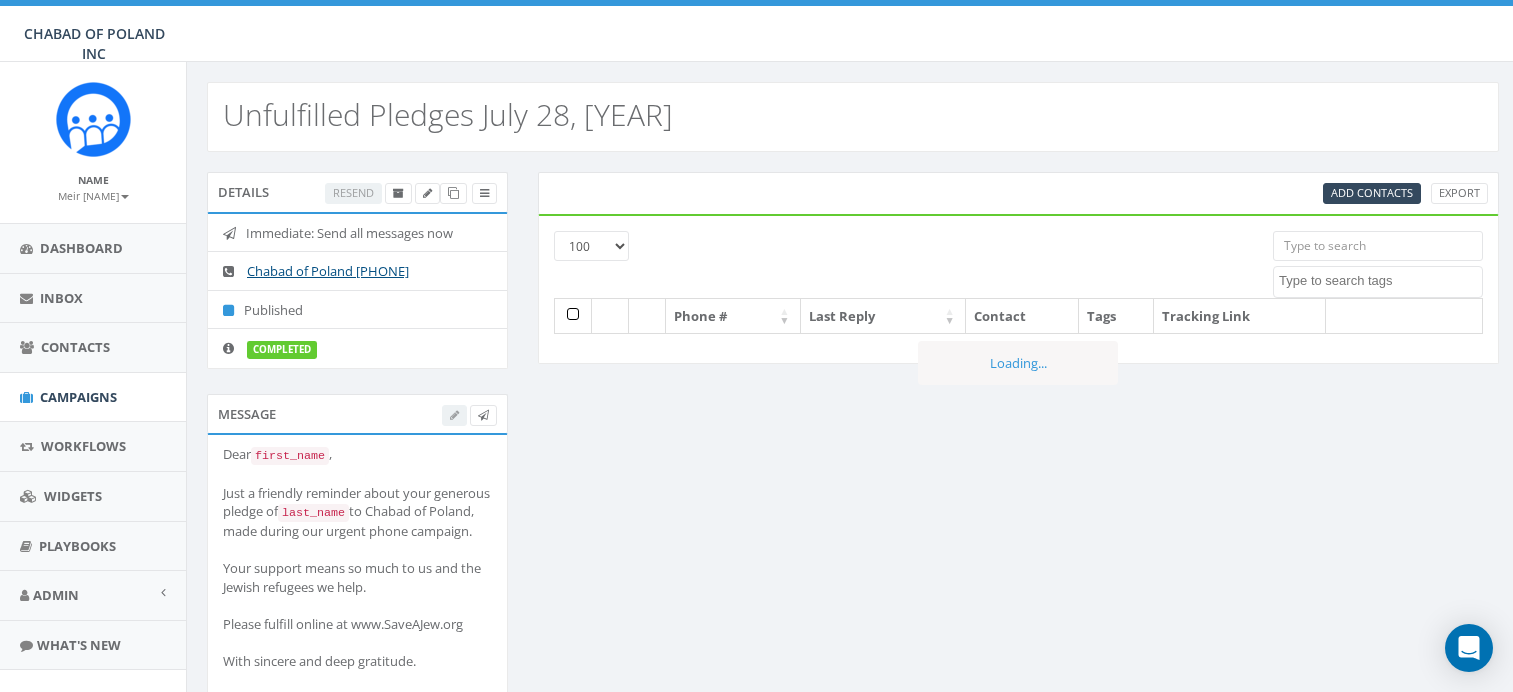 select on "100" 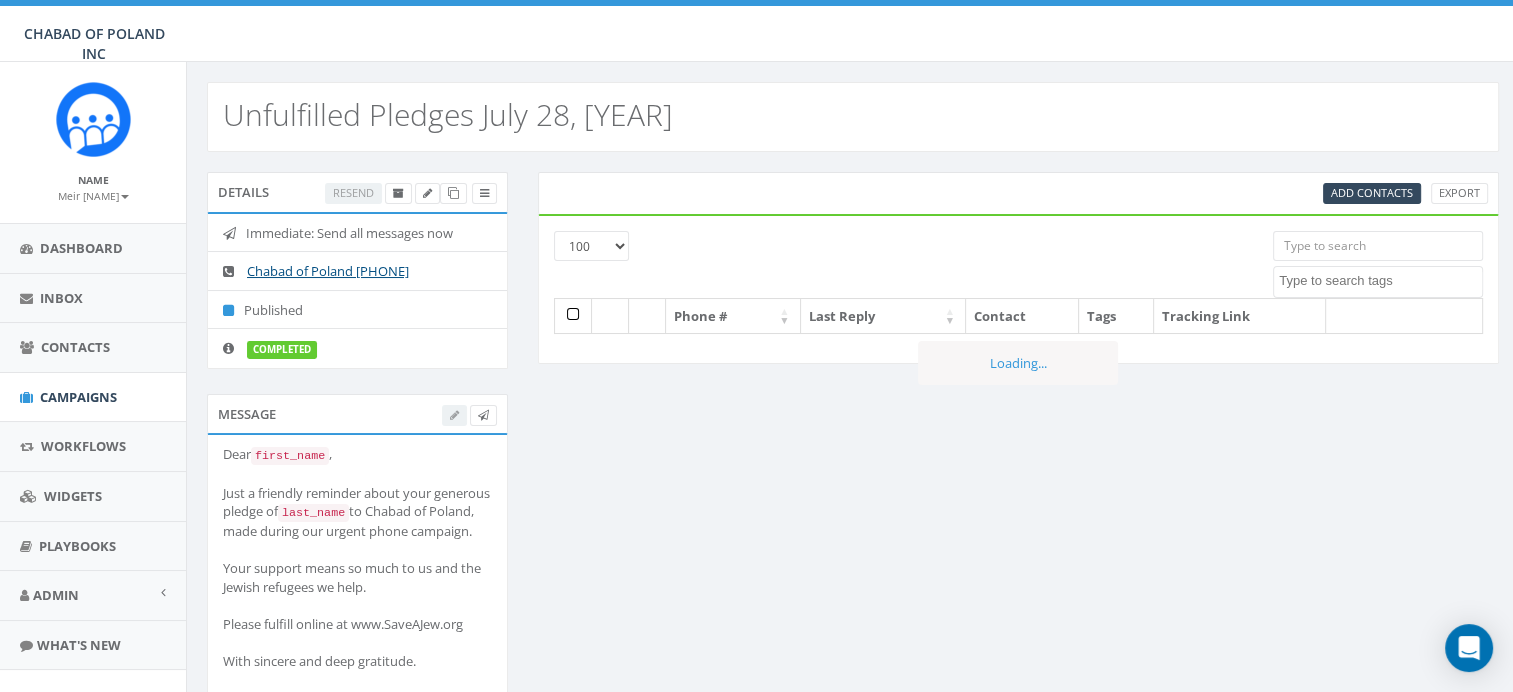 scroll, scrollTop: 0, scrollLeft: 0, axis: both 